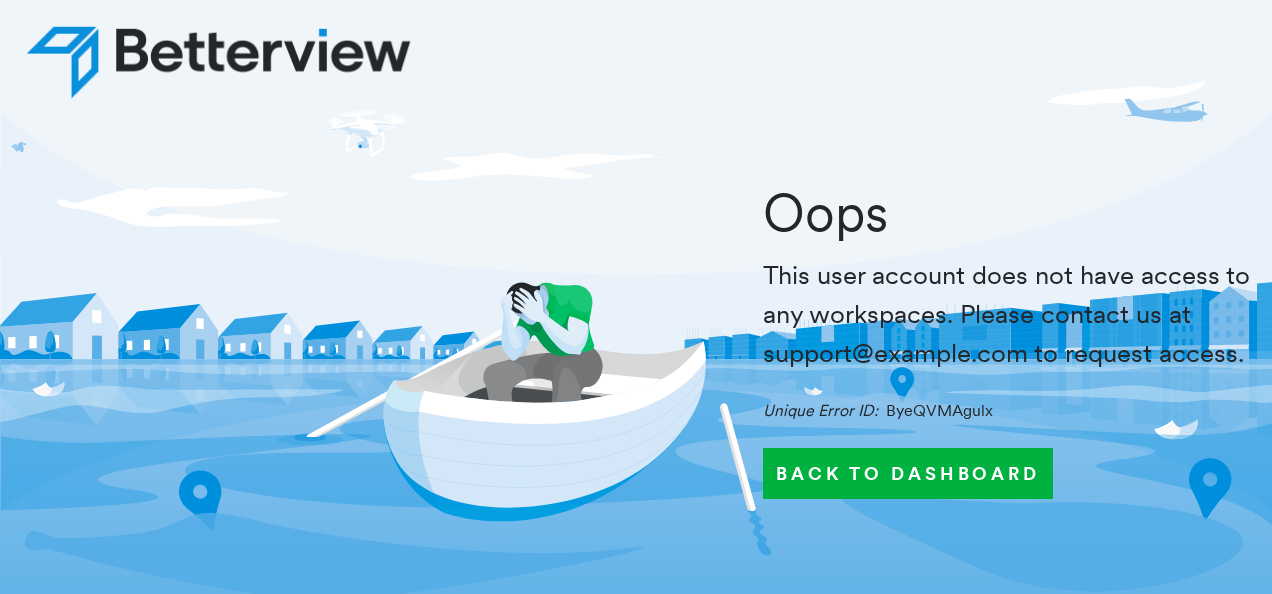scroll, scrollTop: 0, scrollLeft: 0, axis: both 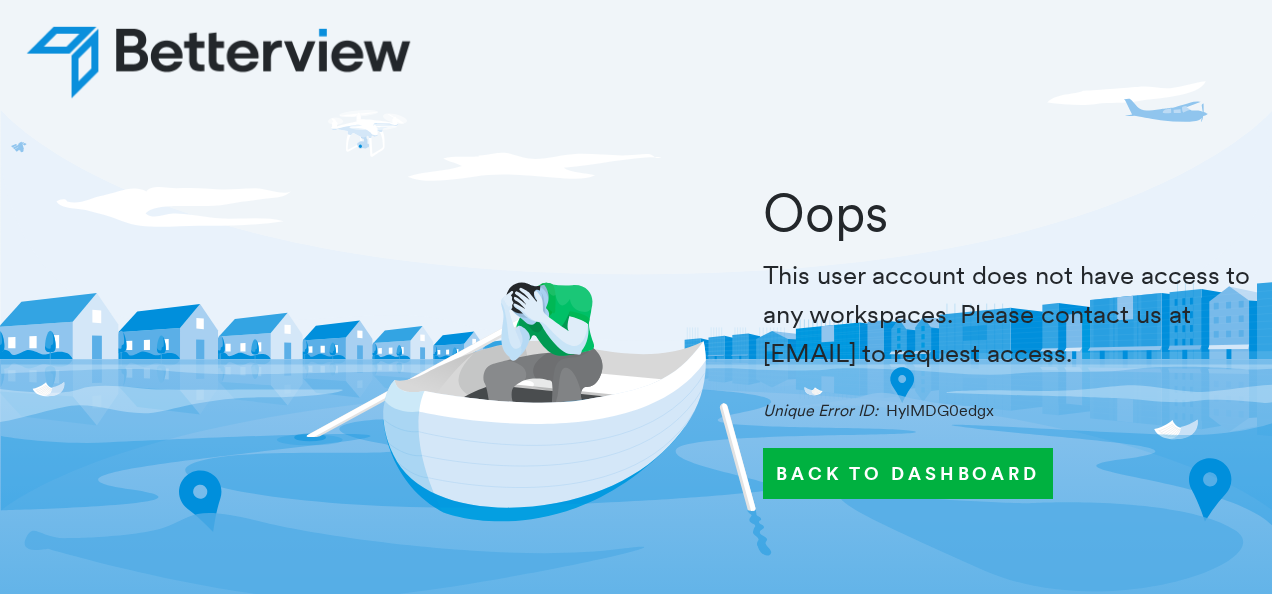 click on "Back to Dashboard" at bounding box center [908, 473] 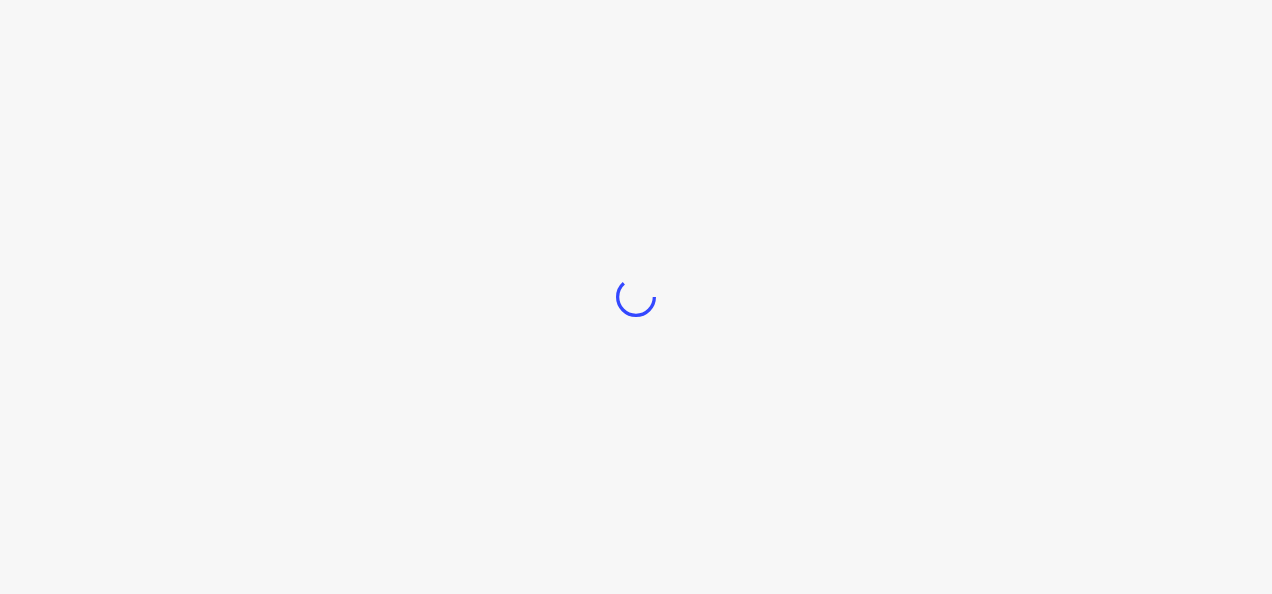 scroll, scrollTop: 0, scrollLeft: 0, axis: both 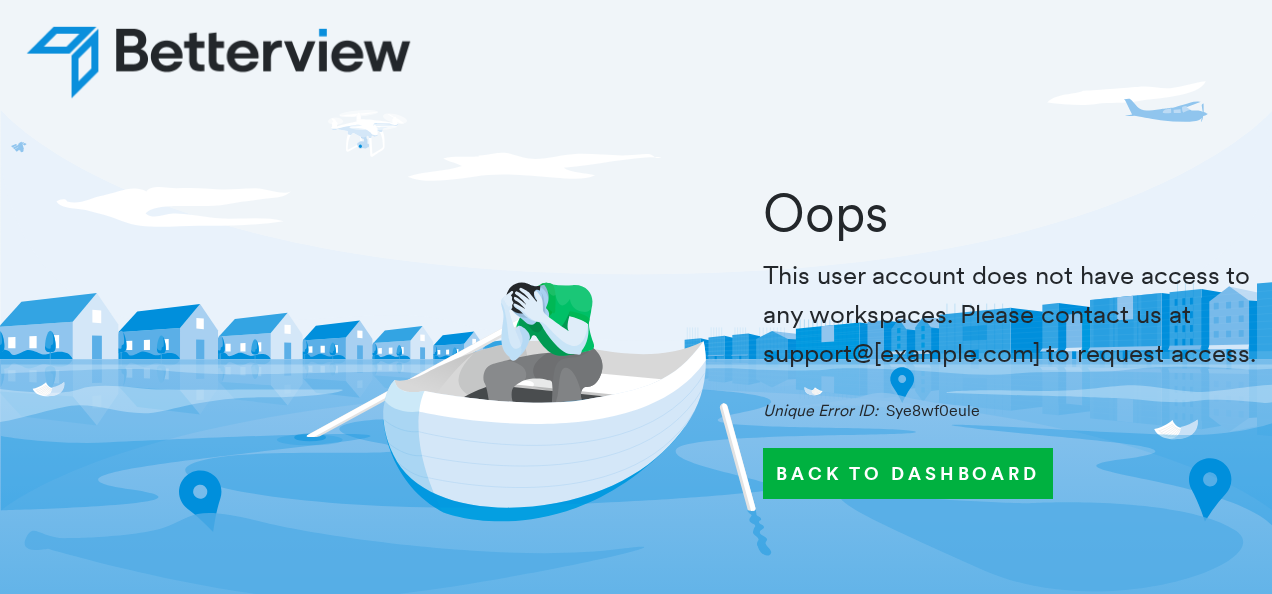 click on "Back to Dashboard" at bounding box center [908, 473] 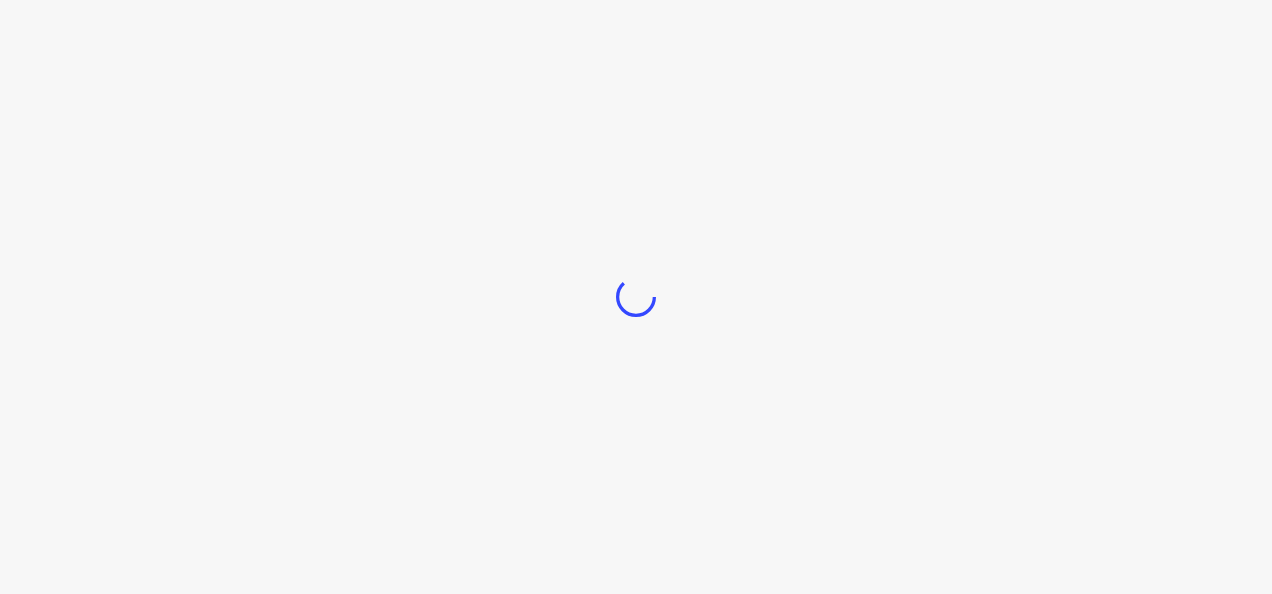 scroll, scrollTop: 0, scrollLeft: 0, axis: both 